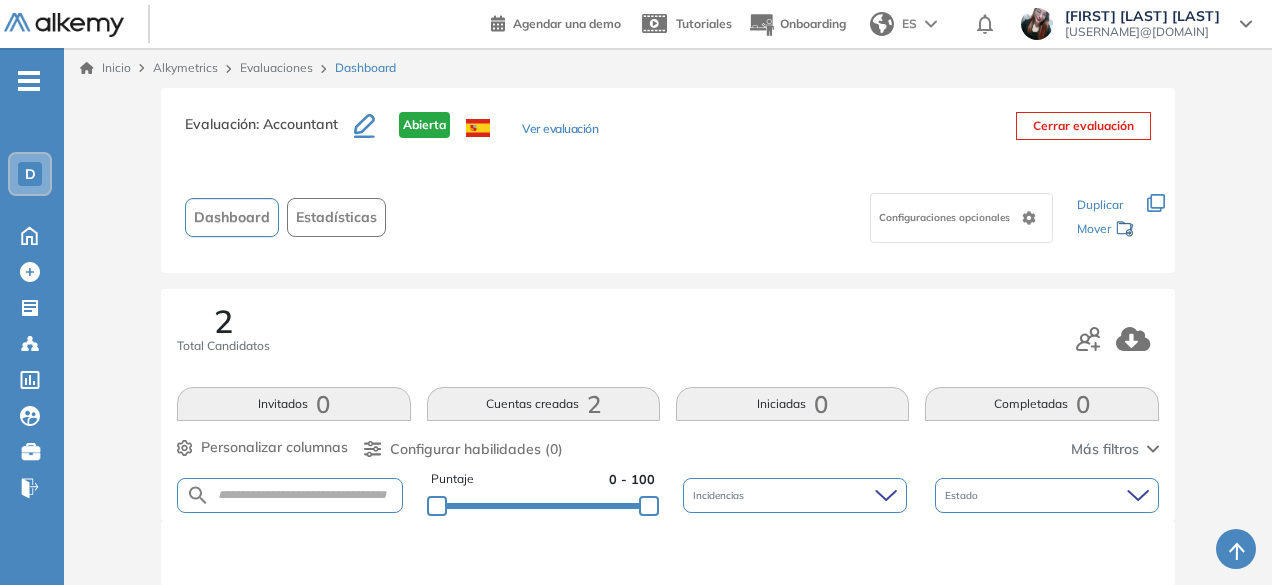scroll, scrollTop: 261, scrollLeft: 0, axis: vertical 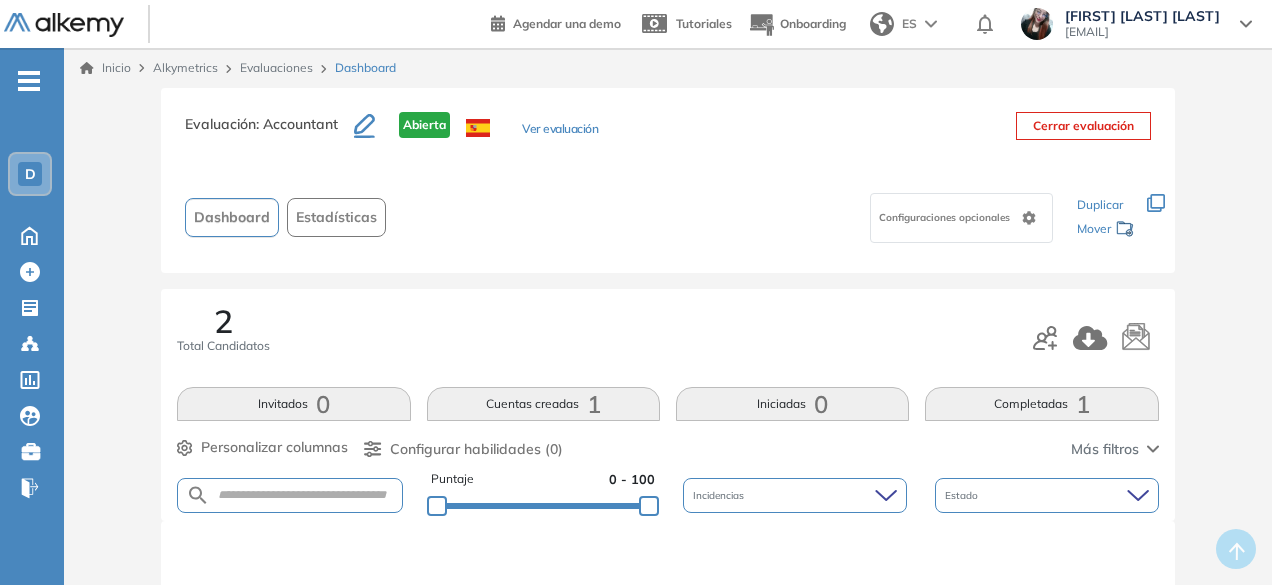 click on "Completadas 1" at bounding box center (1041, 404) 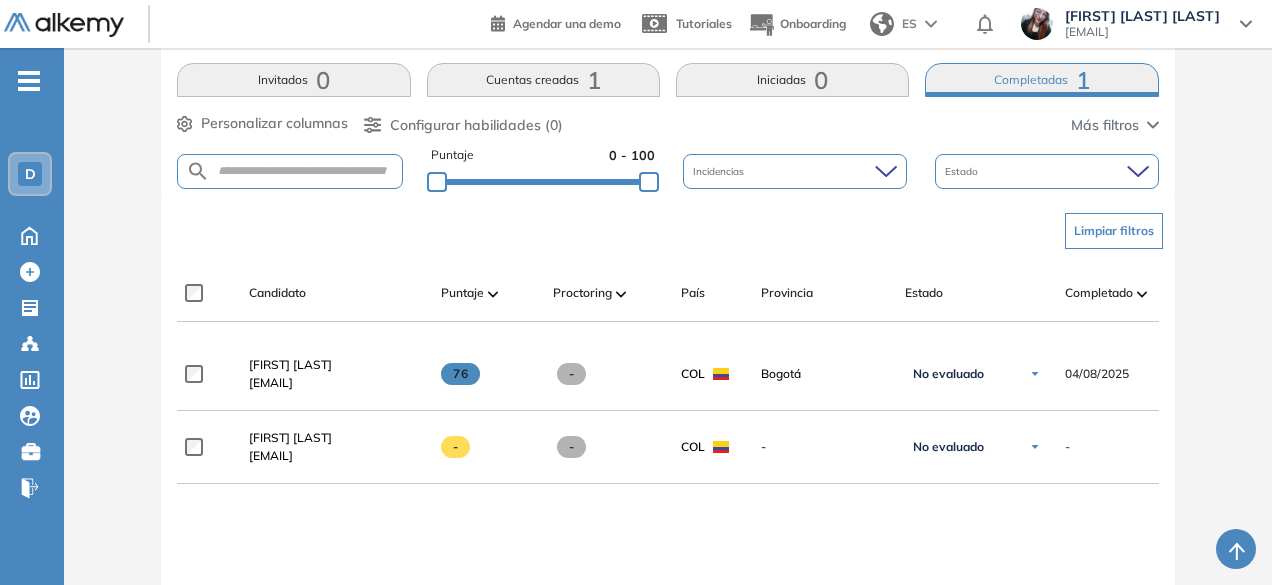 scroll, scrollTop: 325, scrollLeft: 0, axis: vertical 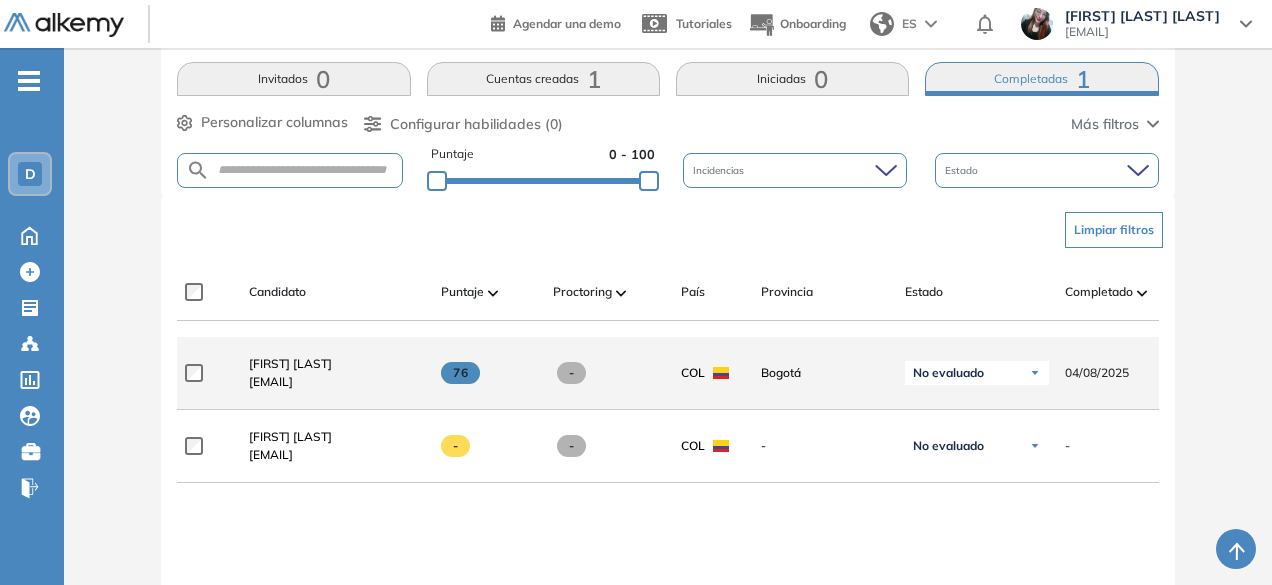 click on "76" 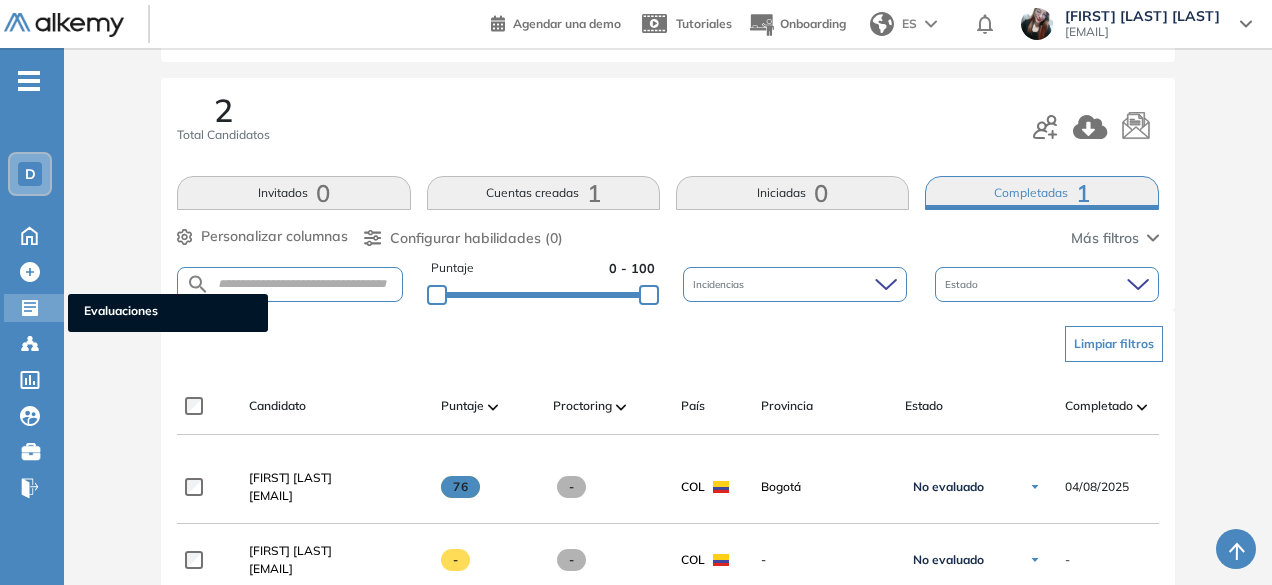 click 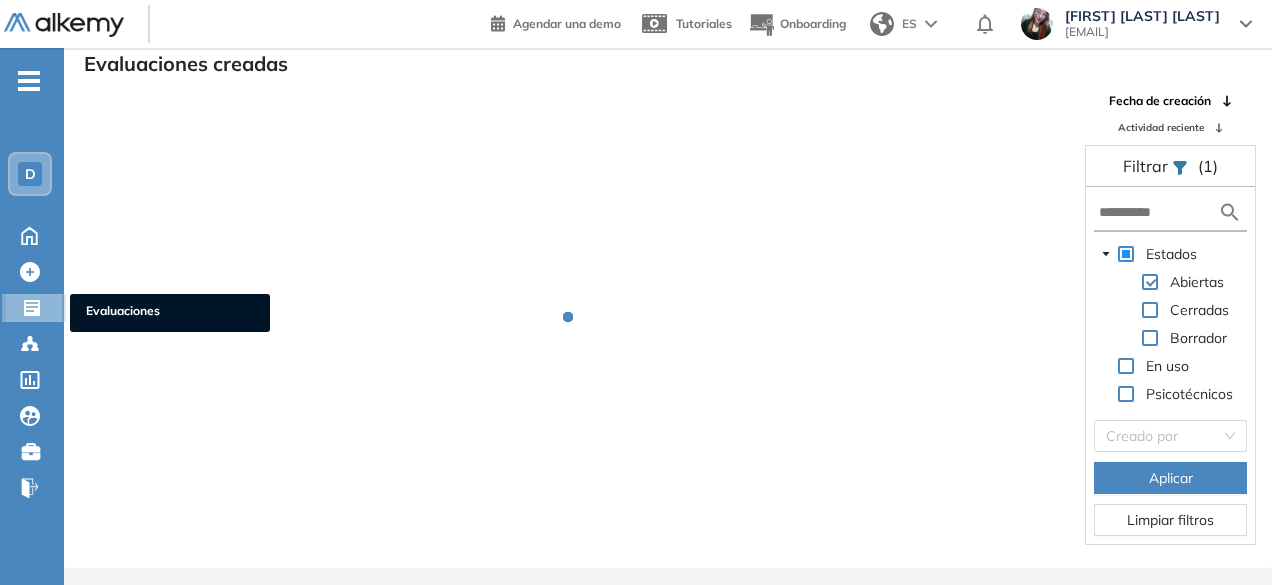 scroll, scrollTop: 48, scrollLeft: 0, axis: vertical 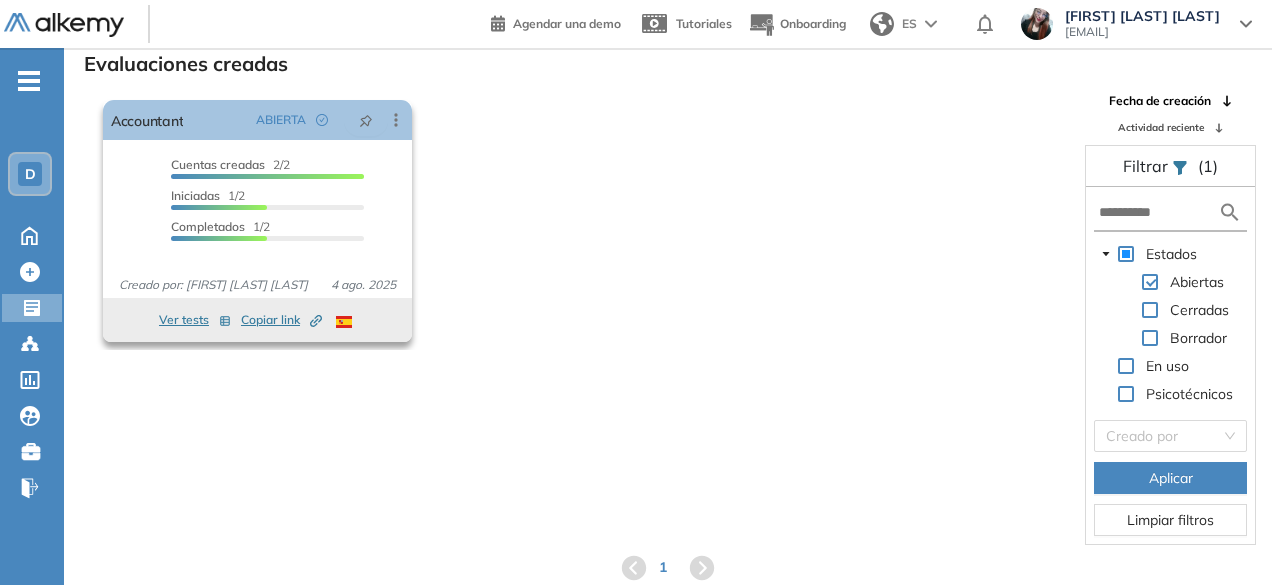 click on "Iniciadas 1/2" at bounding box center [267, 198] 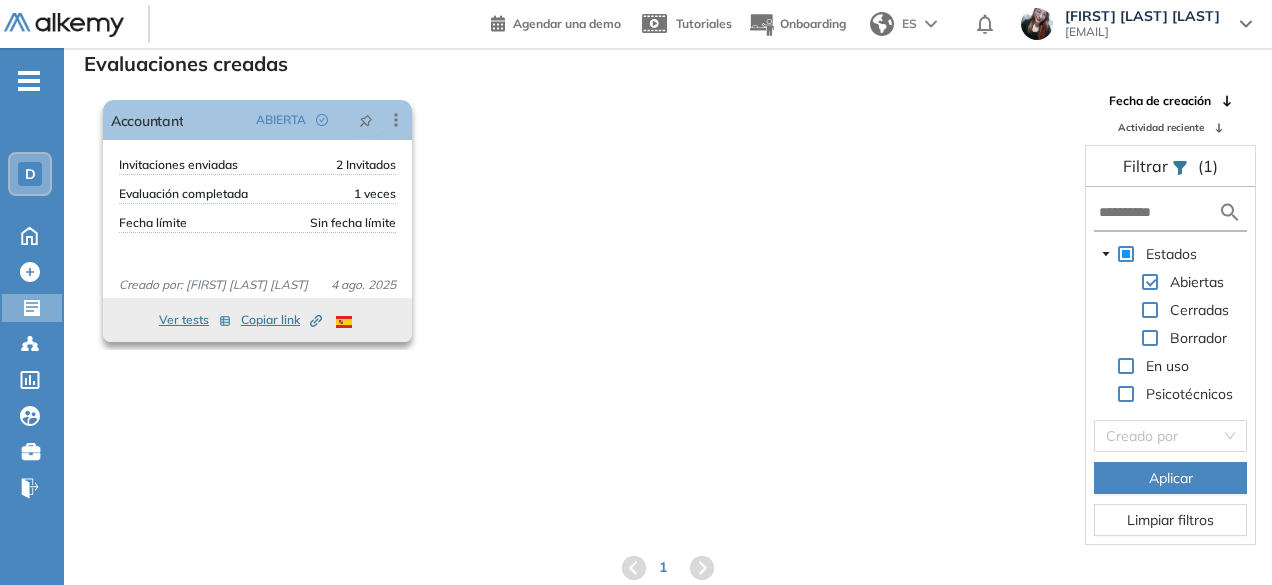 click on "1 veces" at bounding box center (375, 194) 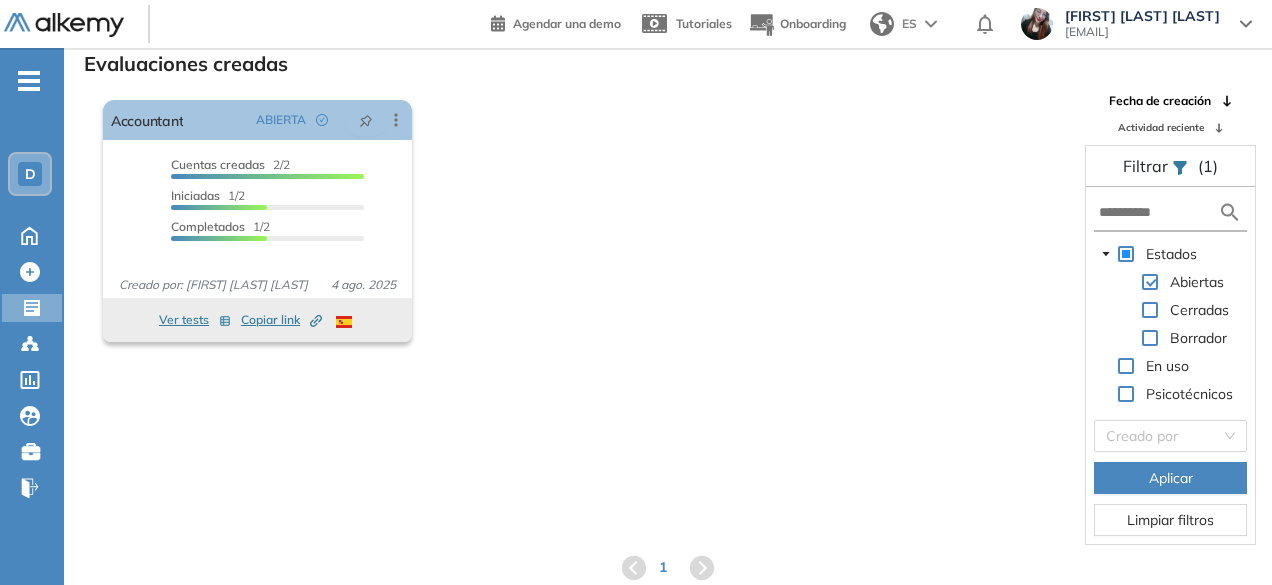 click on "-" at bounding box center [29, 79] 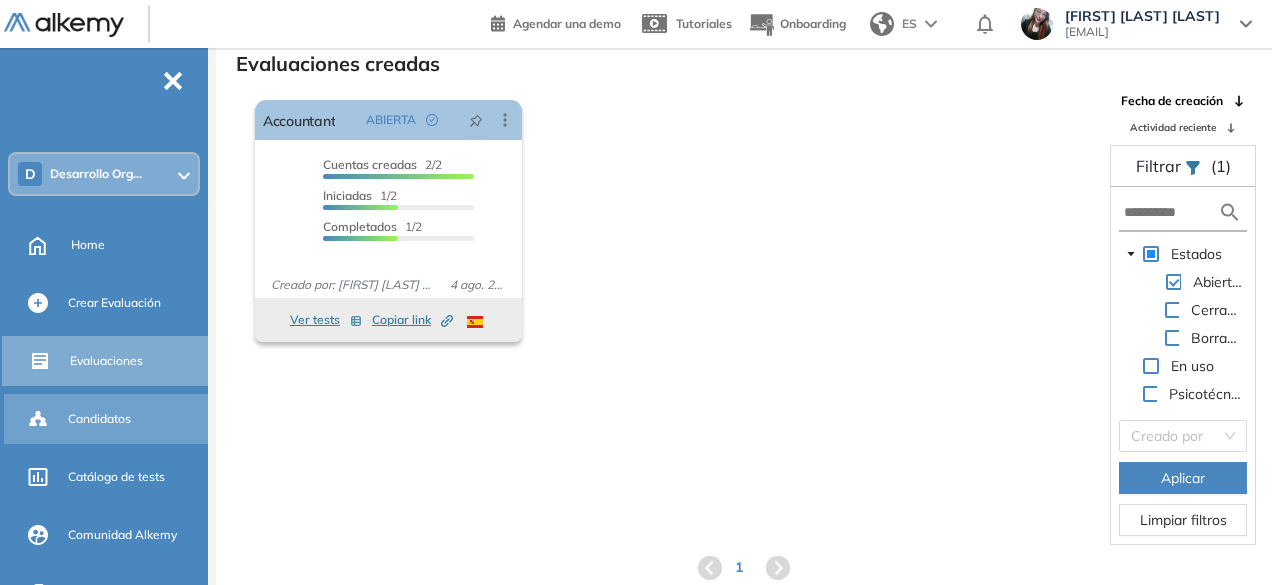 click on "Candidatos" at bounding box center (136, 419) 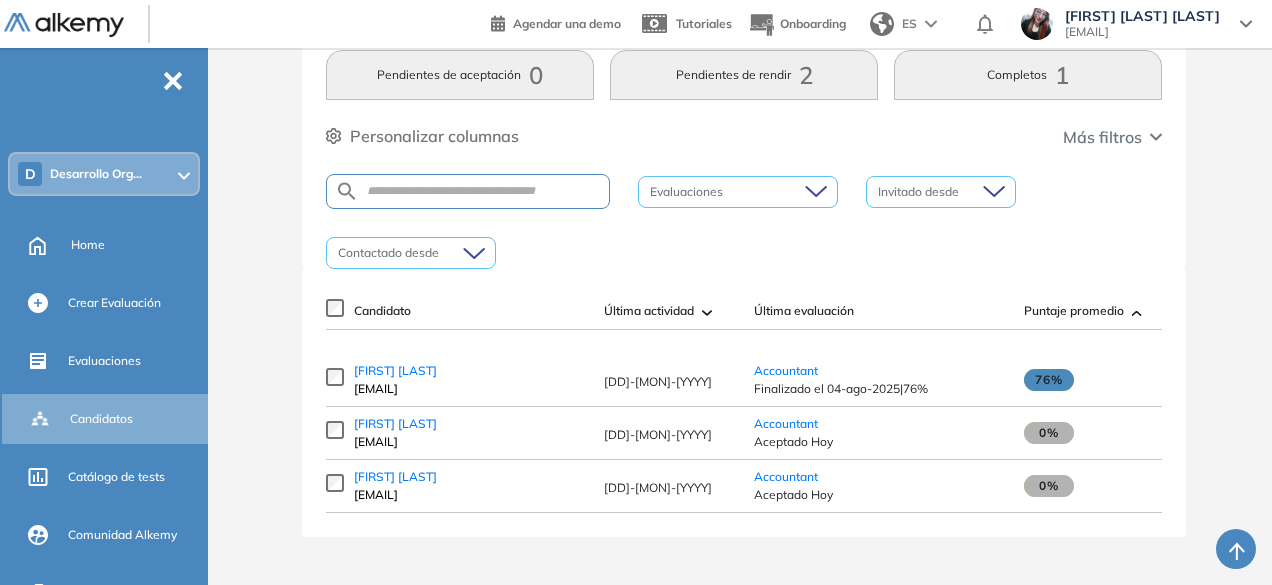 scroll, scrollTop: 165, scrollLeft: 0, axis: vertical 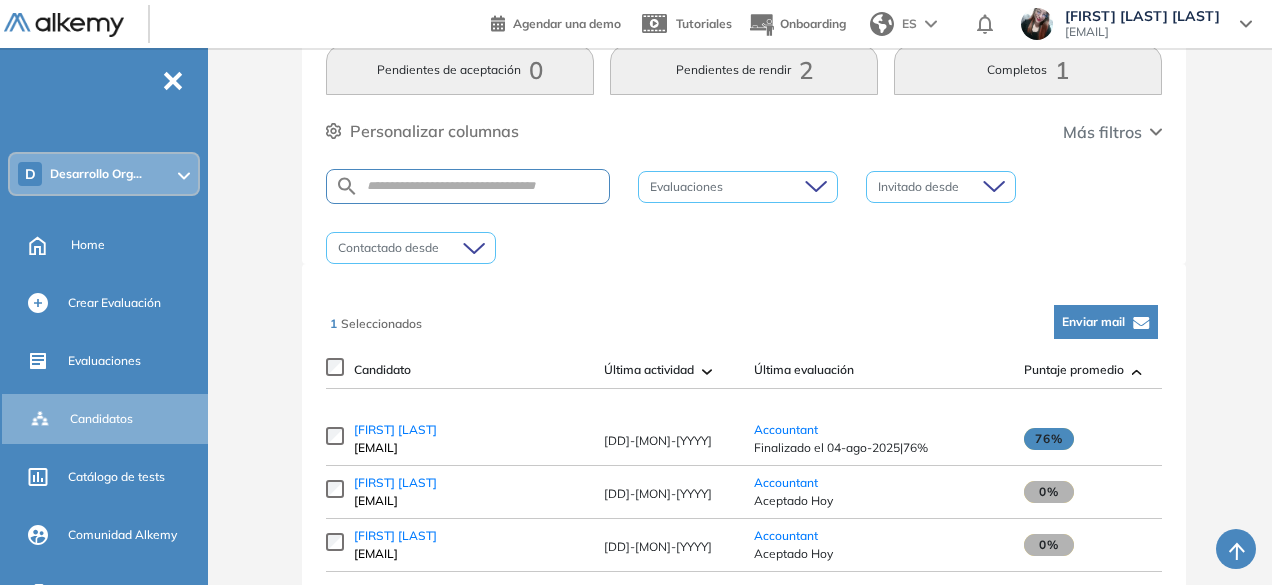 click at bounding box center [1049, 439] 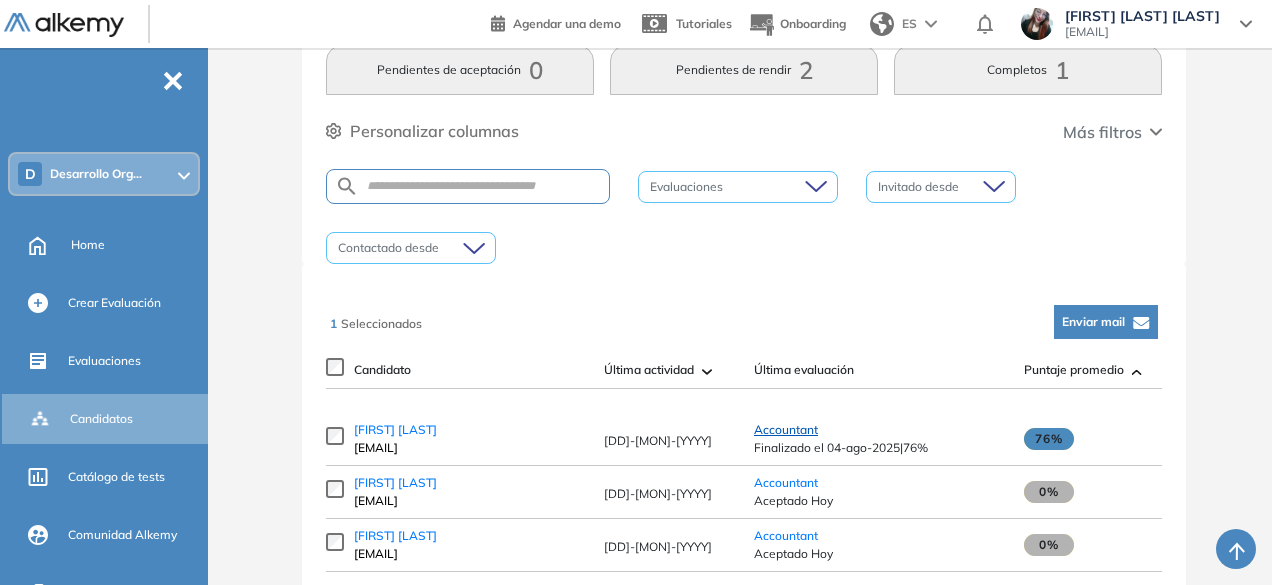 click on "Accountant" at bounding box center (786, 429) 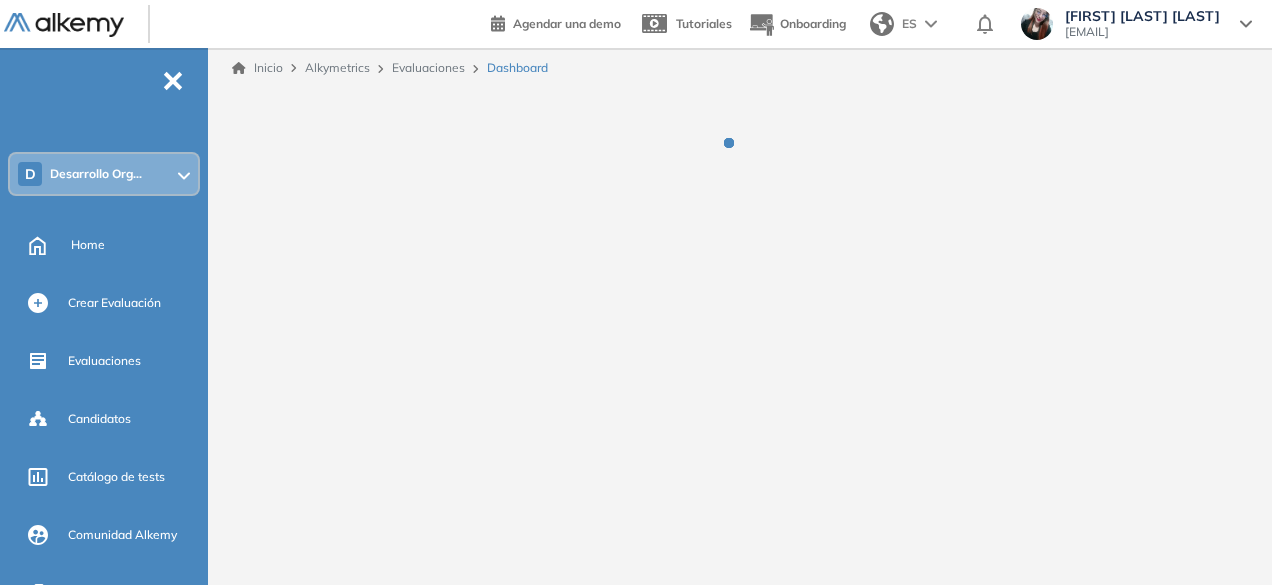 scroll, scrollTop: 0, scrollLeft: 0, axis: both 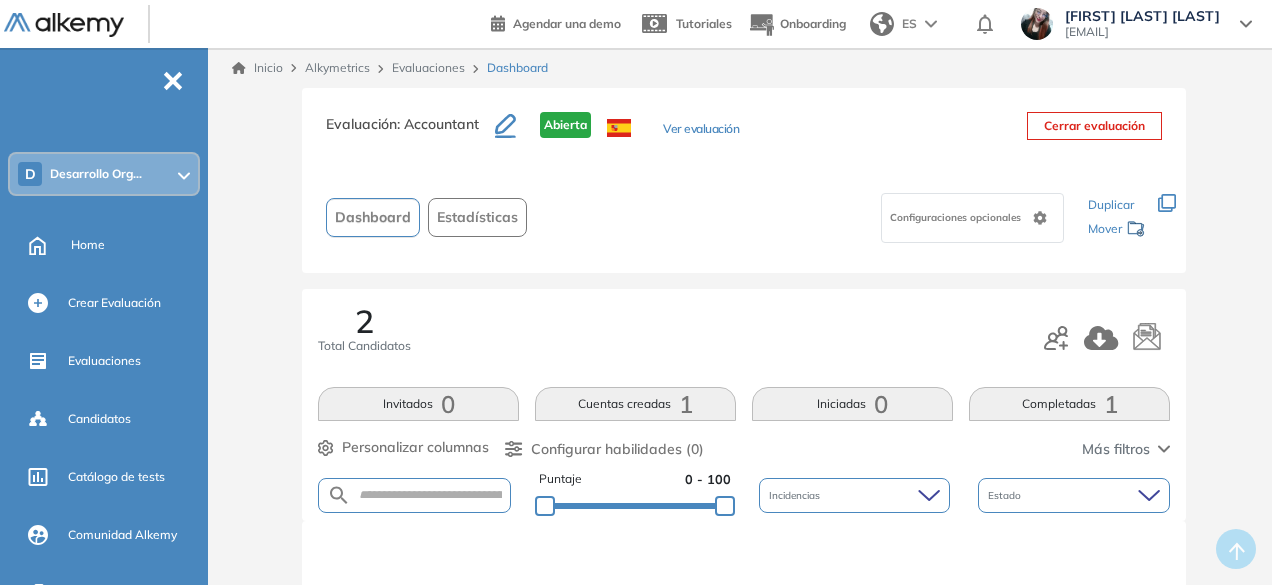 click on "Estadísticas" at bounding box center (477, 217) 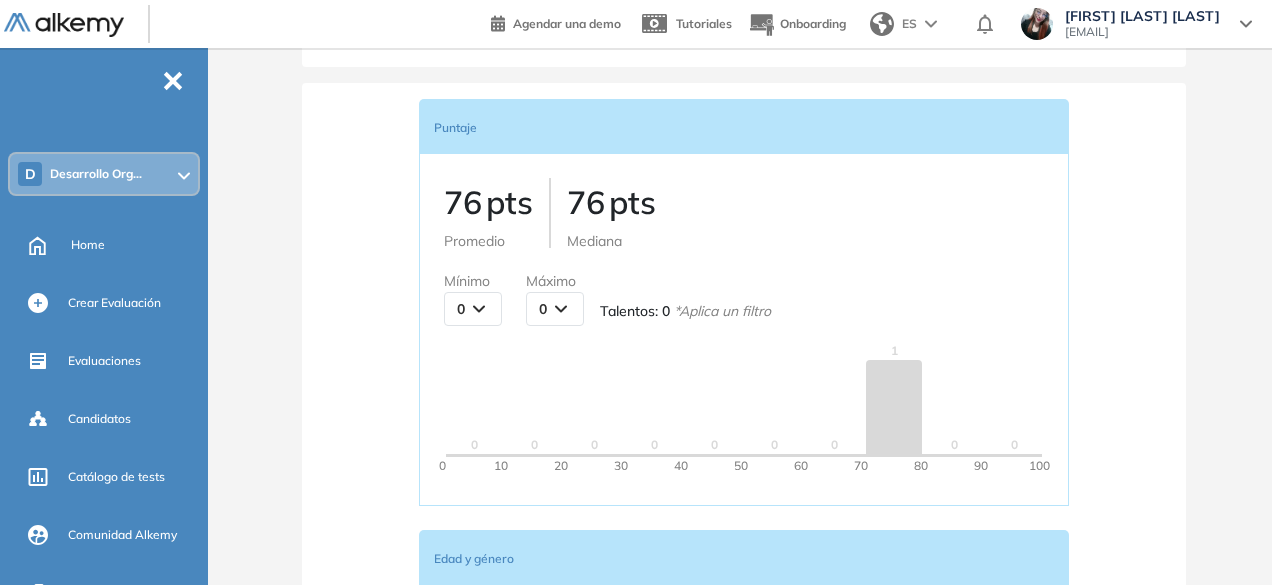 scroll, scrollTop: 0, scrollLeft: 0, axis: both 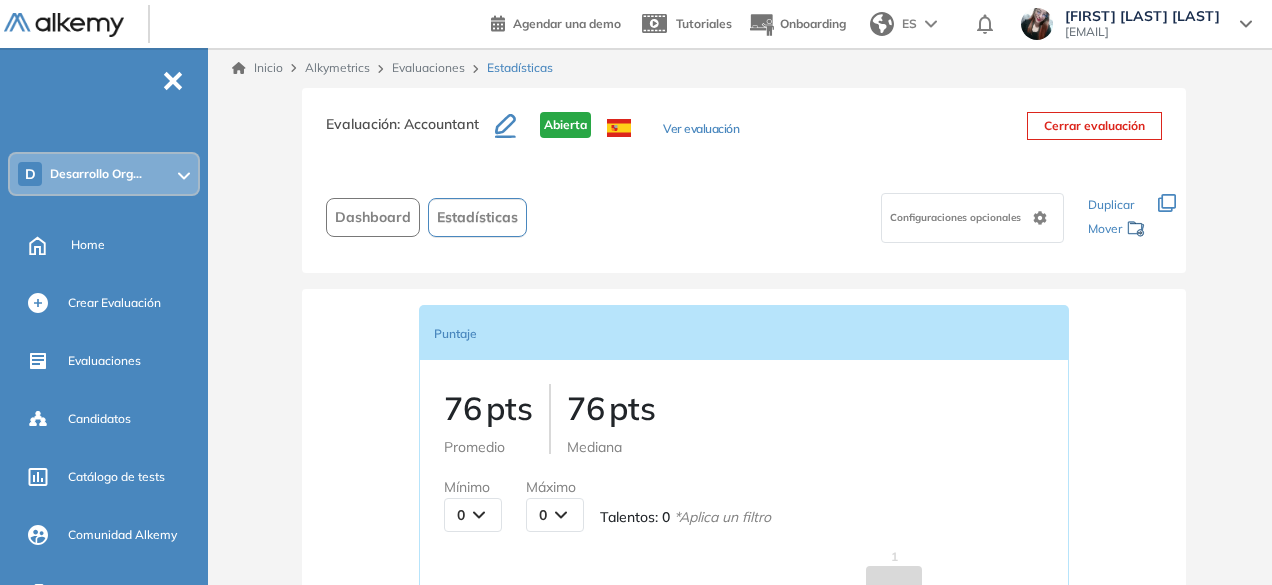 click on "Dashboard" at bounding box center [373, 217] 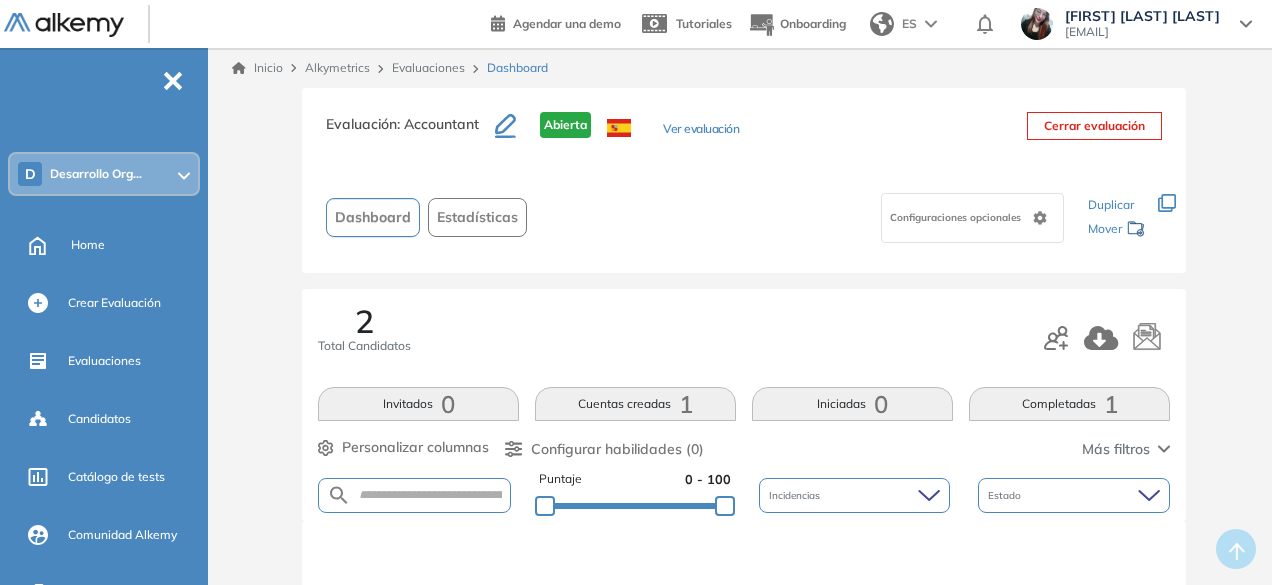 click on "Completadas 1" at bounding box center [1069, 404] 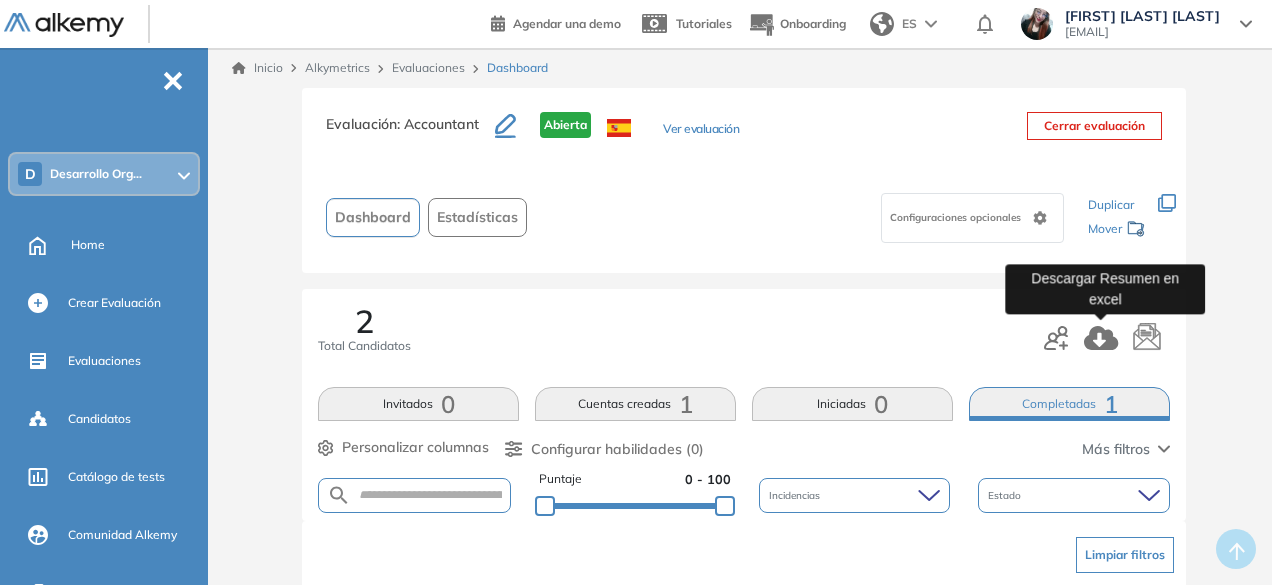 click 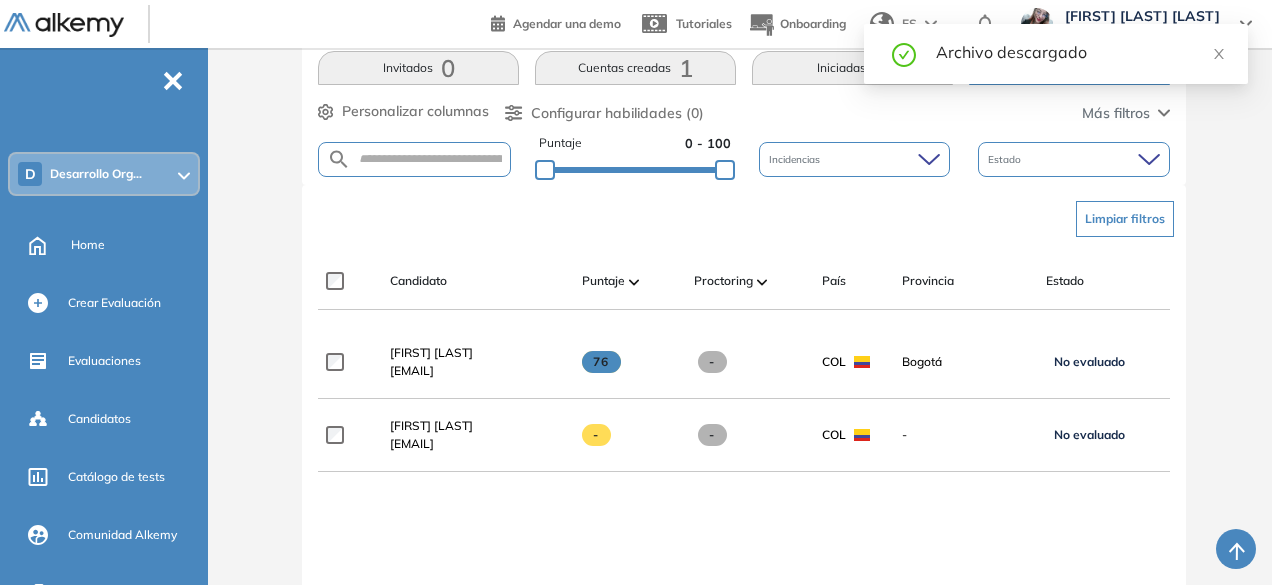 scroll, scrollTop: 337, scrollLeft: 0, axis: vertical 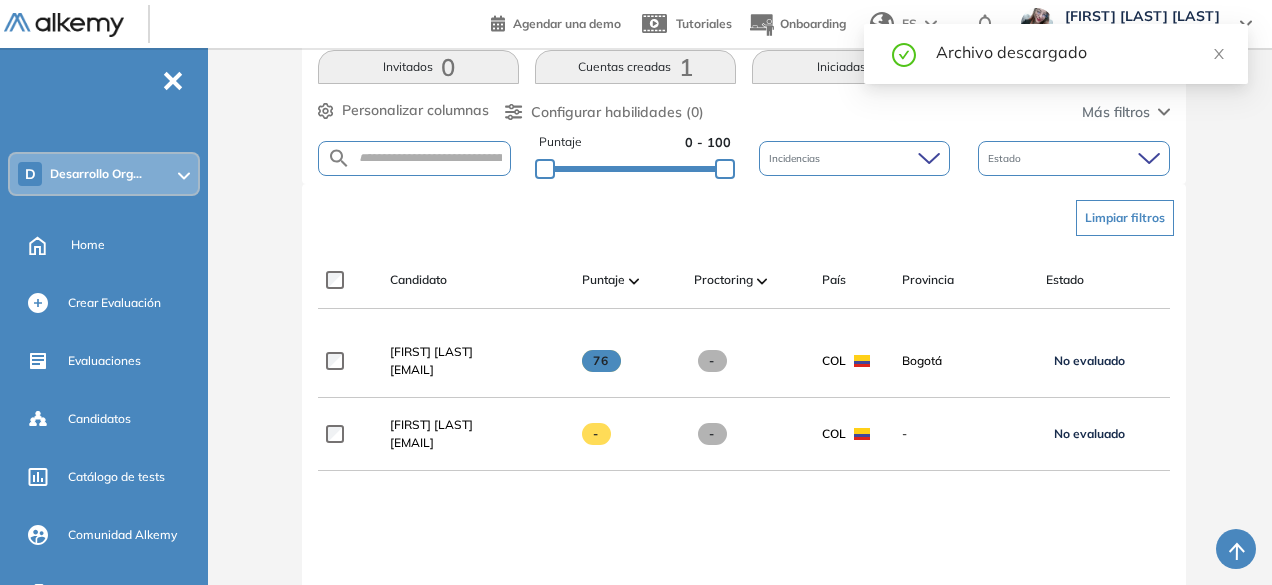 click on "[FIRST] [LAST] [EMAIL]     76     -     COL     [CITY]     No evaluado No evaluado Evaluado A entrevistar Entrevistado Finalista Oferta enviada Oferta rechazada Sin respuesta Rechazado Contratado     [DD]/[MM]/[YYYY]     Finalizado       linkedin Ver perfil Enviar email Ocultar Evaluar Eliminar   [FIRST] [LAST] [EMAIL]     -     -     COL     -     No evaluado No evaluado Evaluado A entrevistar Entrevistado Finalista Oferta enviada Oferta rechazada Sin respuesta Rechazado Contratado     -     Invitado       linkedin Ver perfil Enviar email Ocultar Evaluar Eliminar" at bounding box center (744, 566) 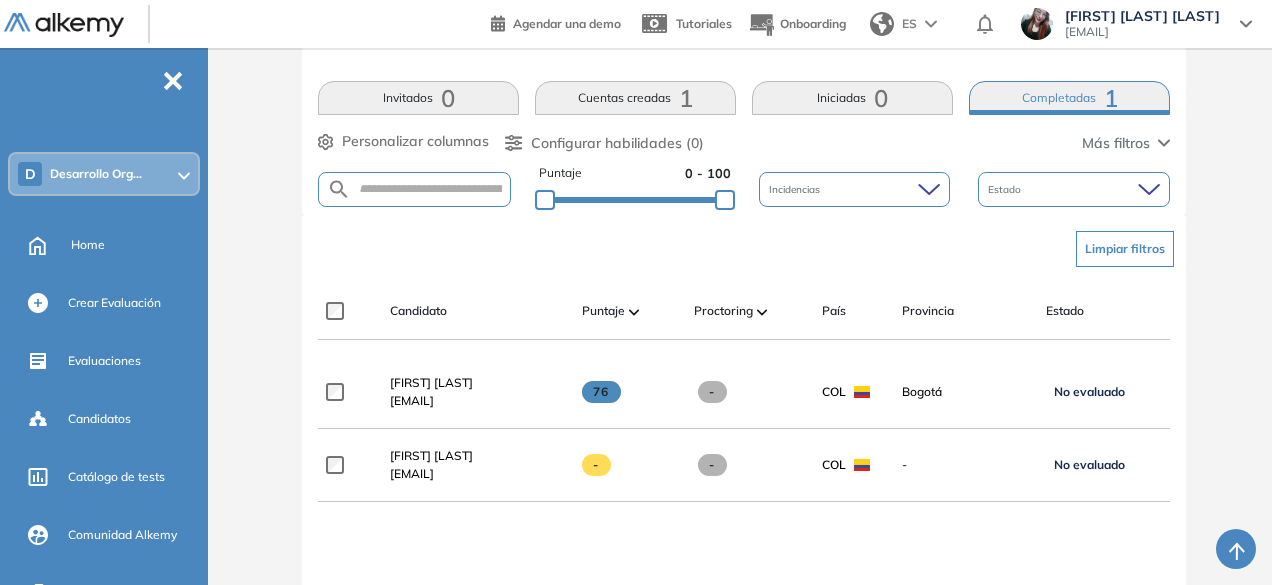 scroll, scrollTop: 329, scrollLeft: 0, axis: vertical 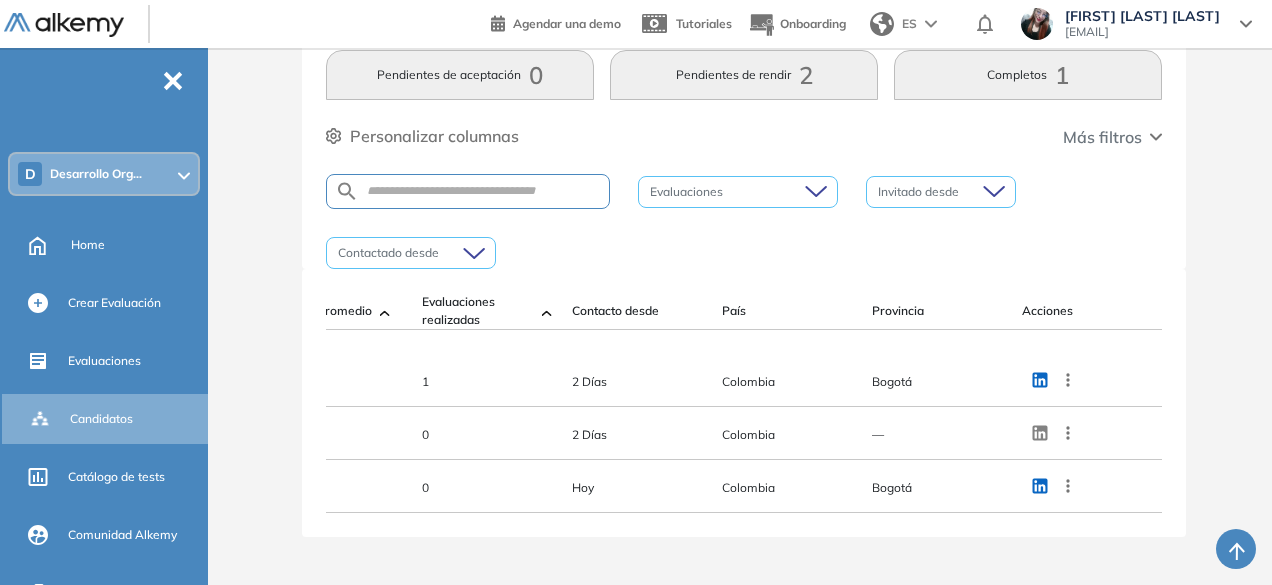 click 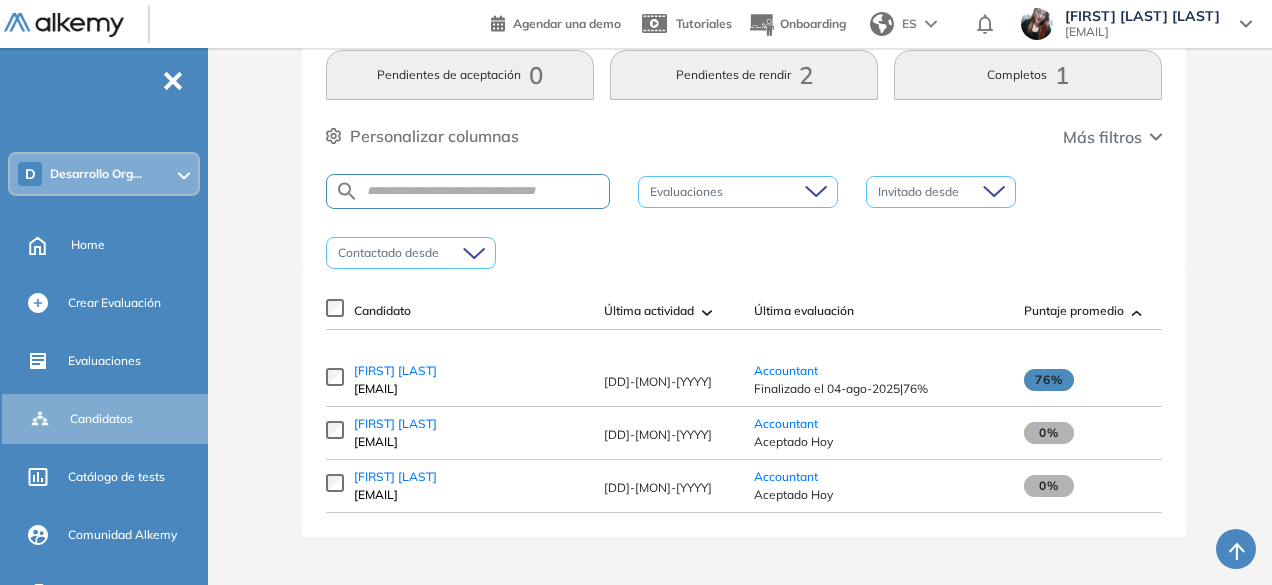 click on "76%" at bounding box center [1049, 380] 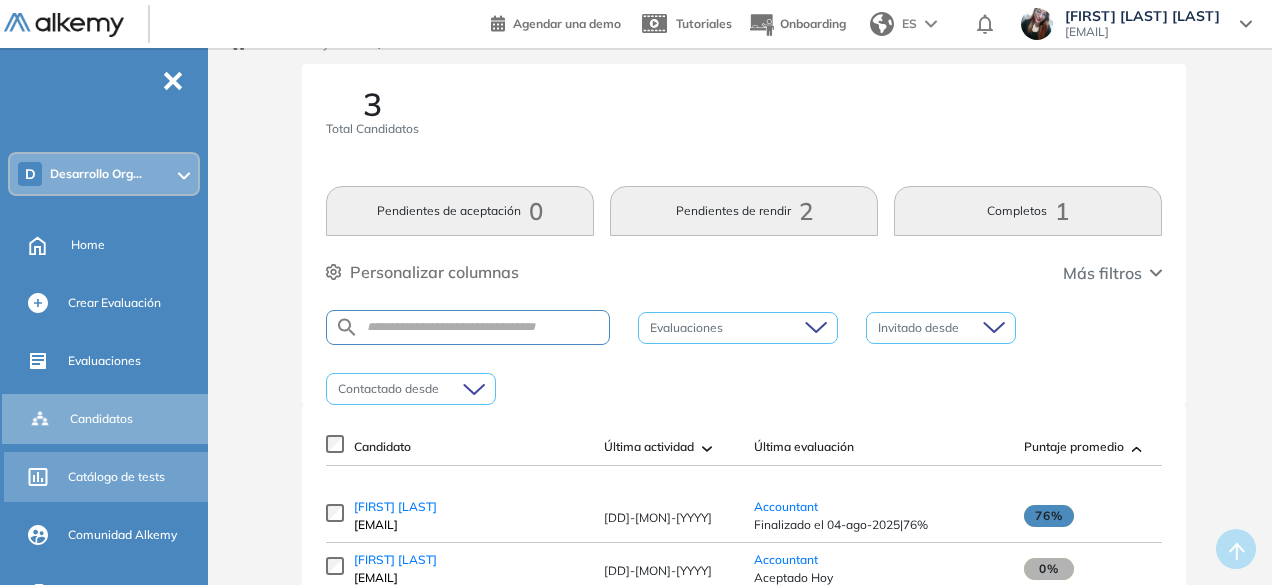 click on "Catálogo de tests" at bounding box center [116, 477] 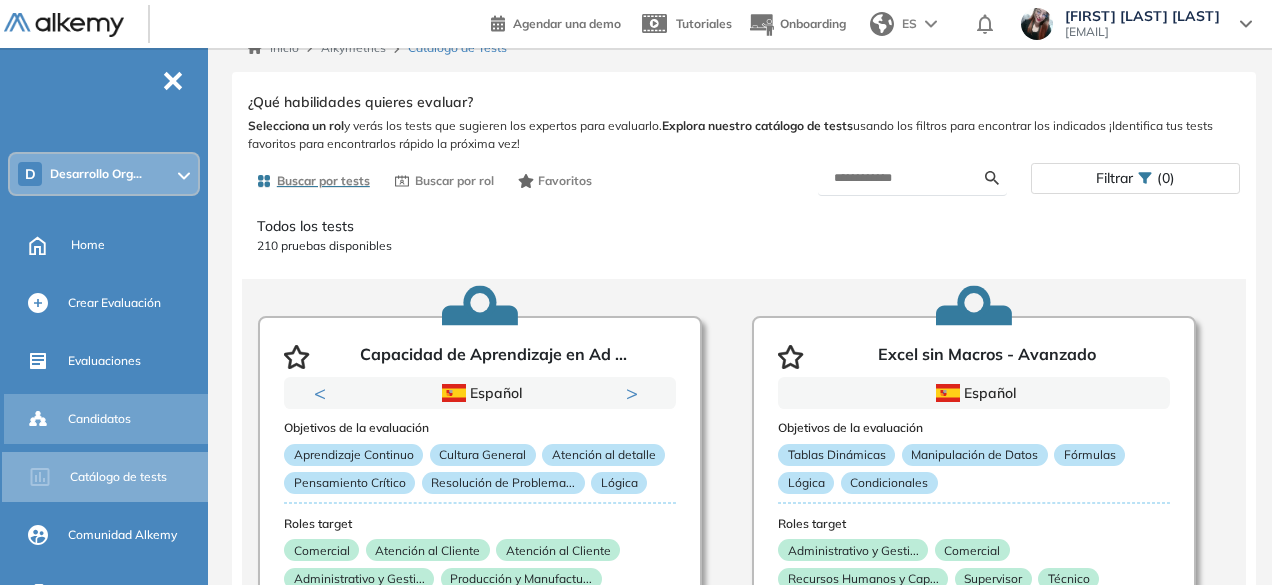 click on "Candidatos" at bounding box center (99, 419) 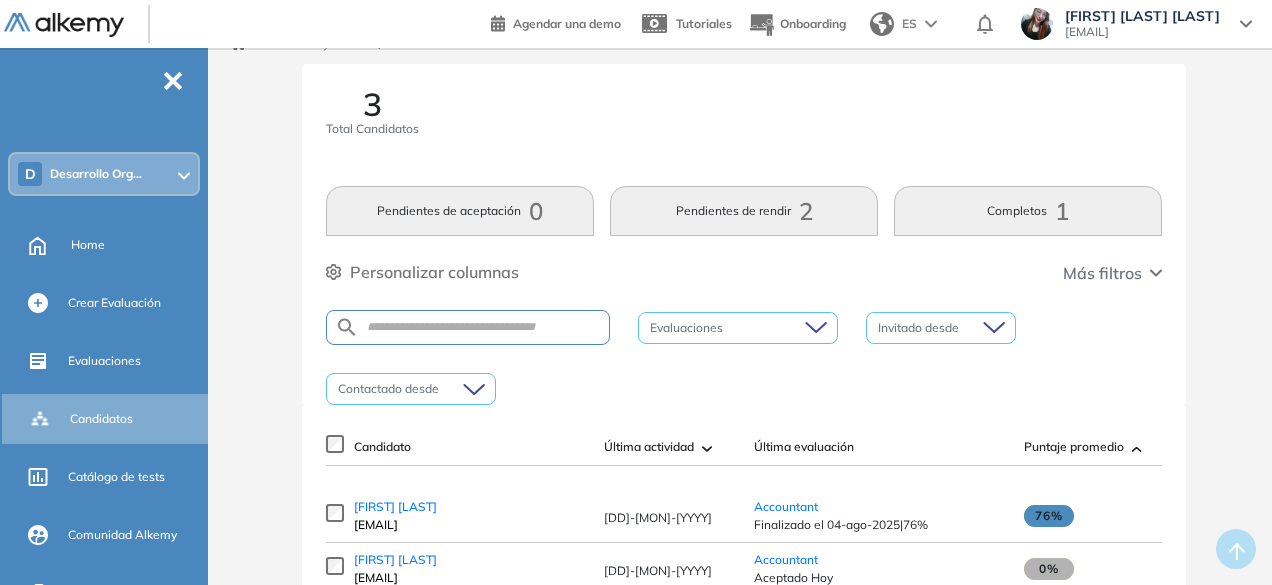click on "[DD]-[MON]-[YYYY]" at bounding box center (658, 517) 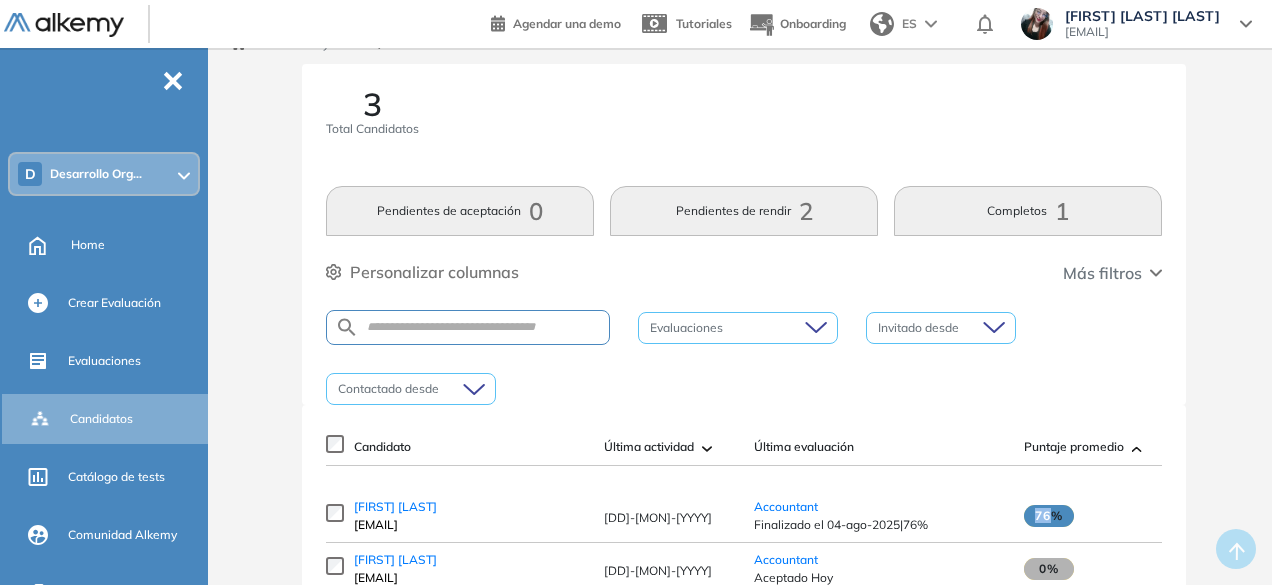 click on "76%" at bounding box center [1049, 516] 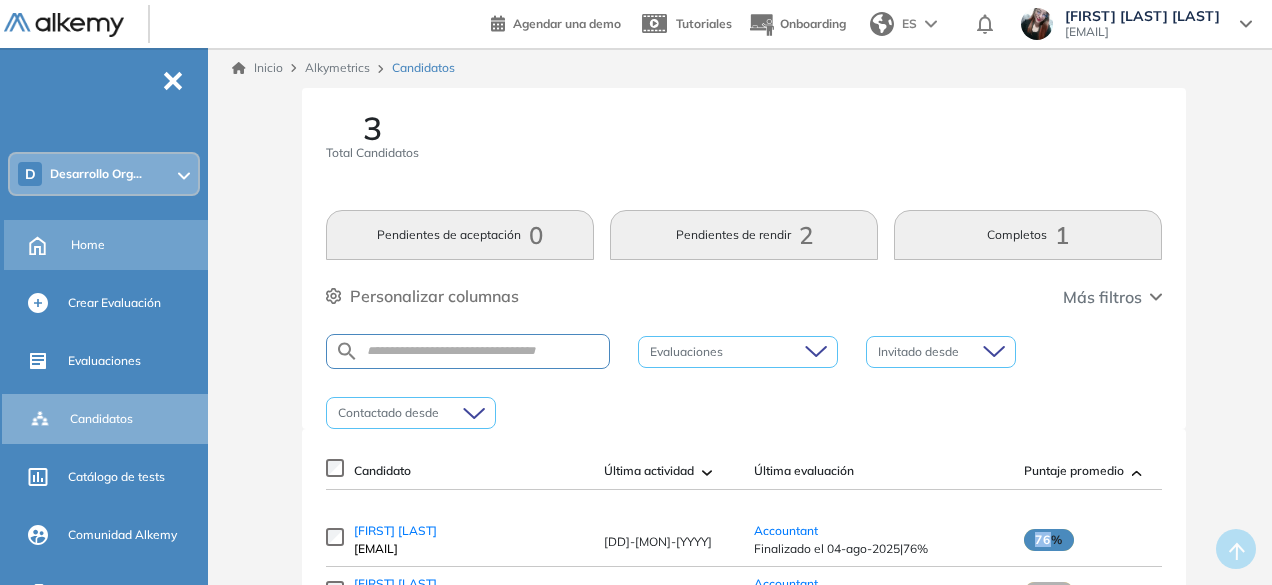 click on "Home" at bounding box center [137, 245] 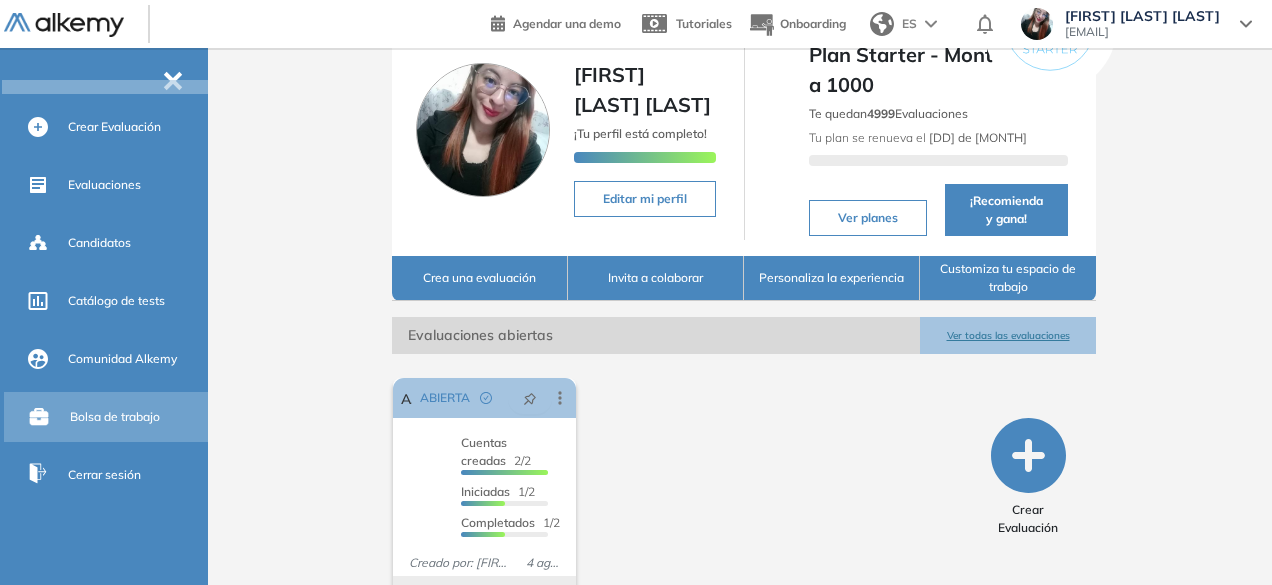 click on "Bolsa de trabajo" at bounding box center [137, 417] 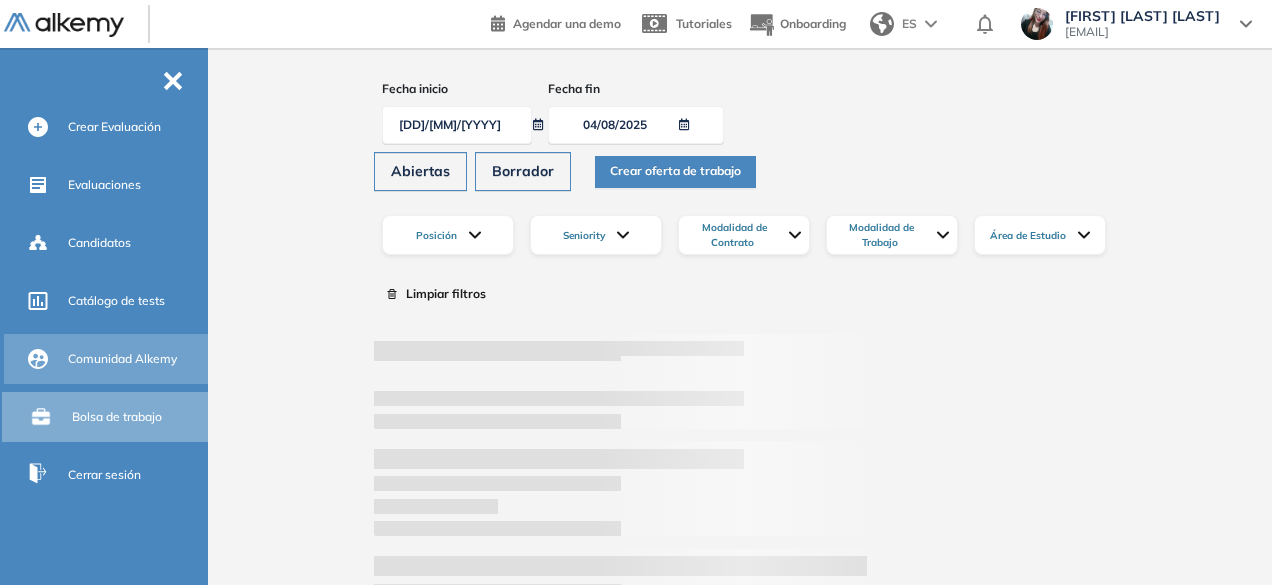 click on "Comunidad Alkemy" at bounding box center (136, 359) 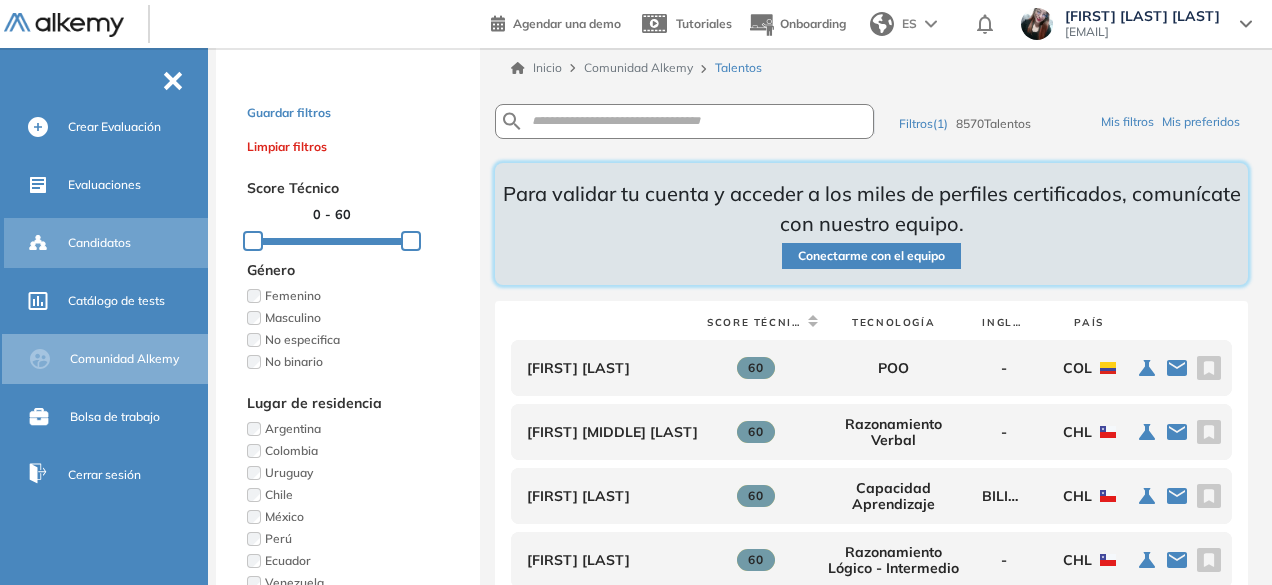 click on "Candidatos" at bounding box center (99, 243) 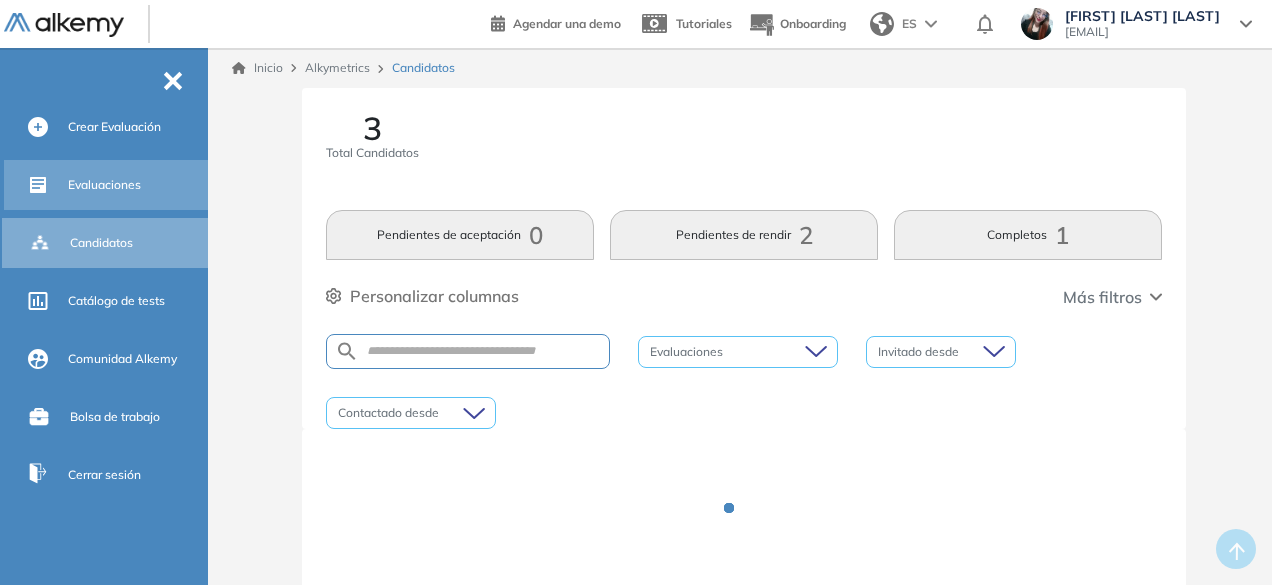 click on "Evaluaciones" at bounding box center (104, 185) 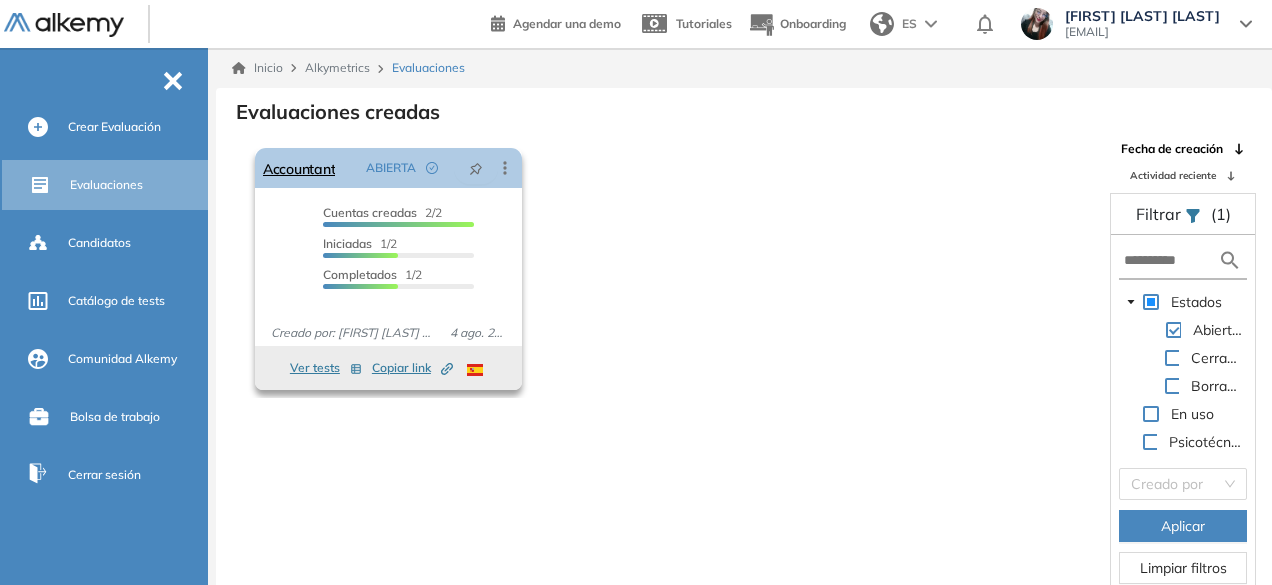 click 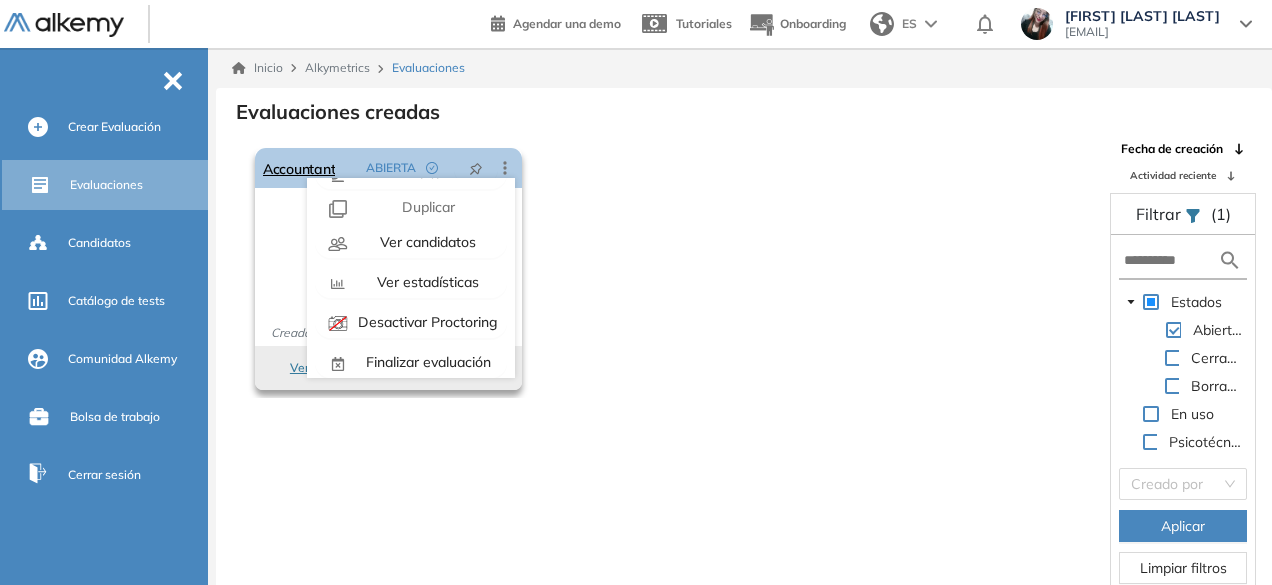 scroll, scrollTop: 0, scrollLeft: 0, axis: both 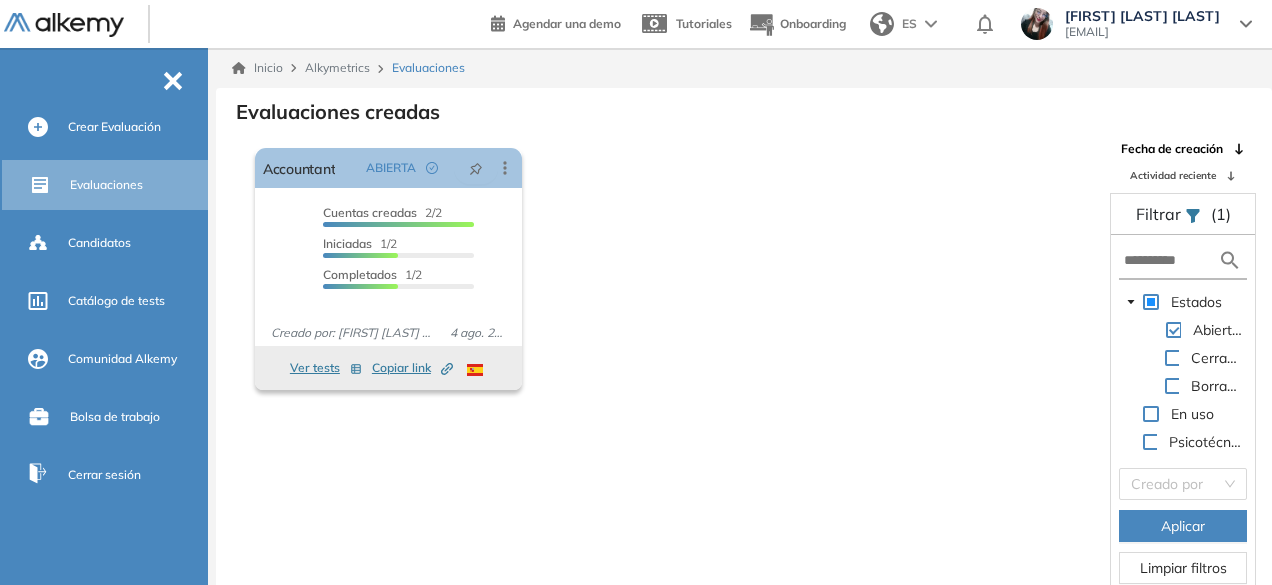 click on "Created by potrace 1.16, written by Peter Selinger 2001-2019 Copiar ID Publico Cuentas creadas 2/2 Prefiltrados 0/2 Iniciadas 1/2 Completados 1/2 Invitaciones enviadas 2 Invitados Evaluación completada 1 veces Fecha límite Sin fecha límite Creado por:  [FIRST] [LAST] [LAST] 4 ago. 2025 Ver tests Copiar link Created by potrace 1.16, written by Peter Selinger 2001-2019" at bounding box center [671, 269] 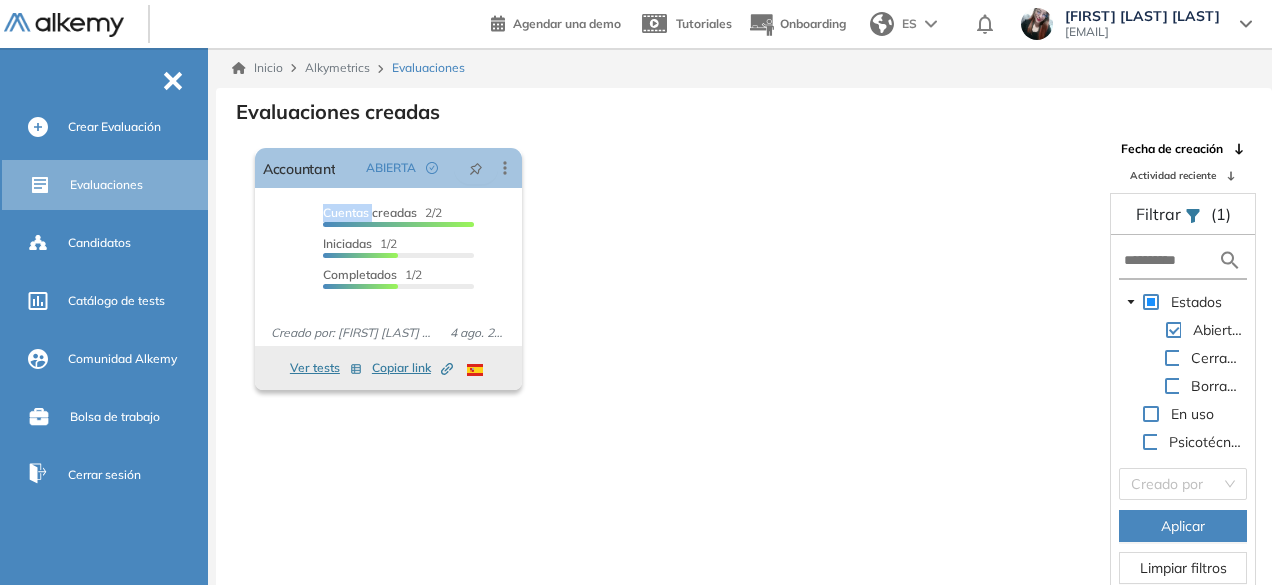 click on "Created by potrace 1.16, written by Peter Selinger 2001-2019 Copiar ID Publico Cuentas creadas 2/2 Prefiltrados 0/2 Iniciadas 1/2 Completados 1/2 Invitaciones enviadas 2 Invitados Evaluación completada 1 veces Fecha límite Sin fecha límite Creado por:  [FIRST] [LAST] [LAST] 4 ago. 2025 Ver tests Copiar link Created by potrace 1.16, written by Peter Selinger 2001-2019" at bounding box center (671, 269) 